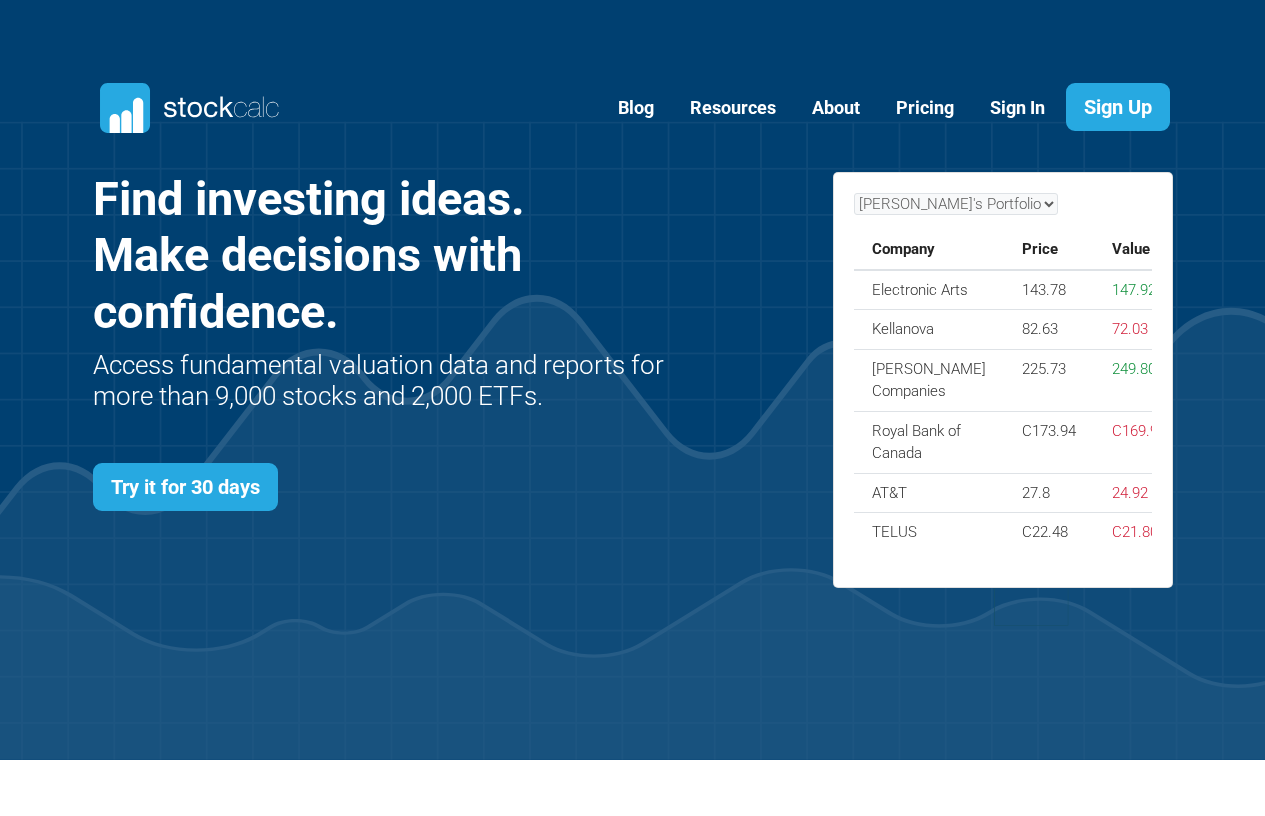 scroll, scrollTop: 0, scrollLeft: 0, axis: both 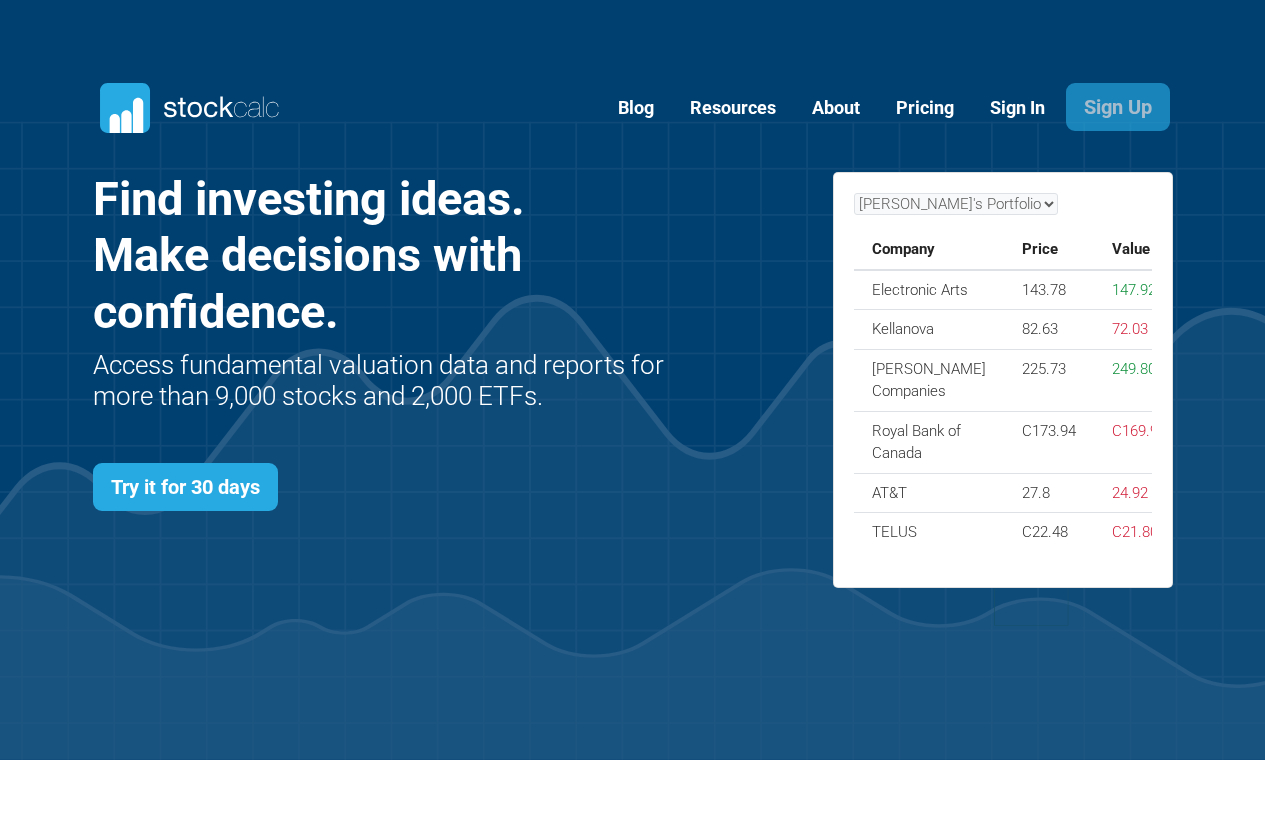 click on "Sign Up" at bounding box center (1118, 107) 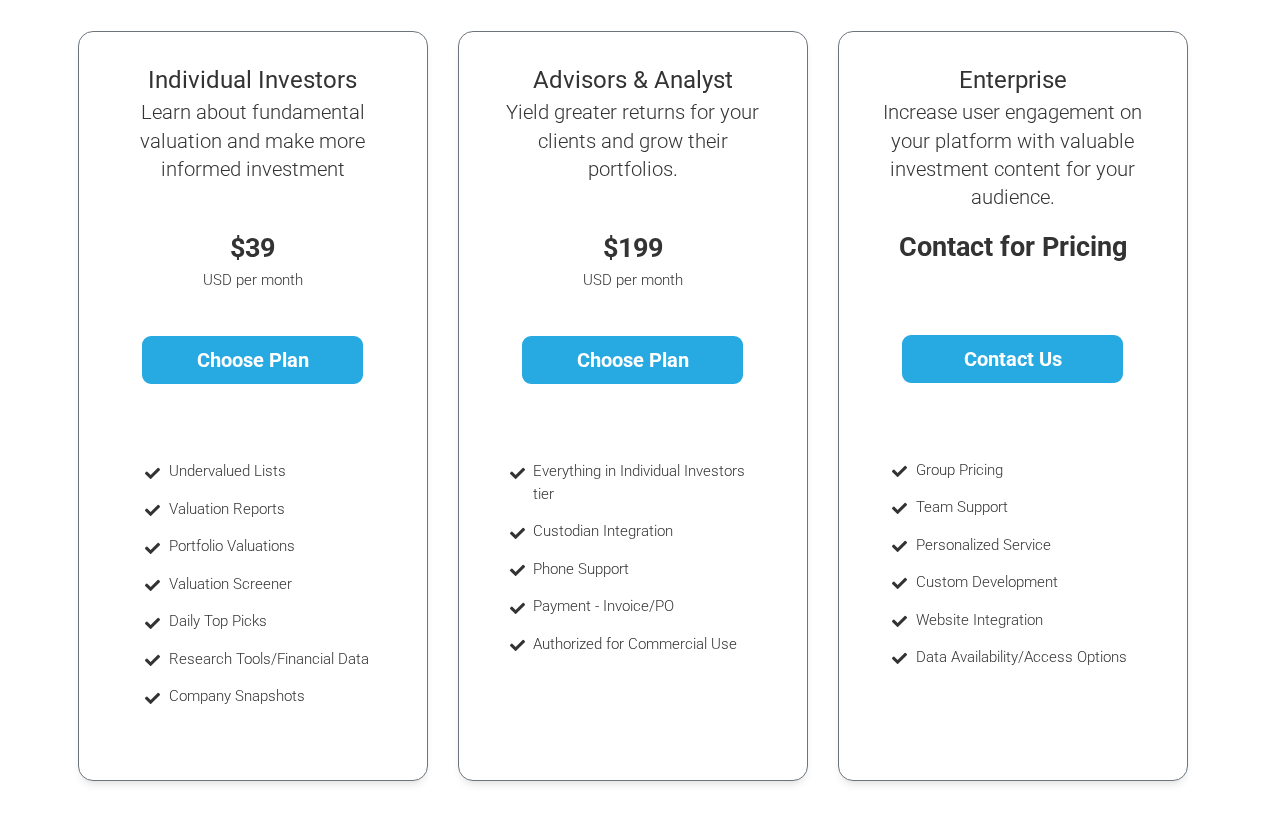 scroll, scrollTop: 300, scrollLeft: 0, axis: vertical 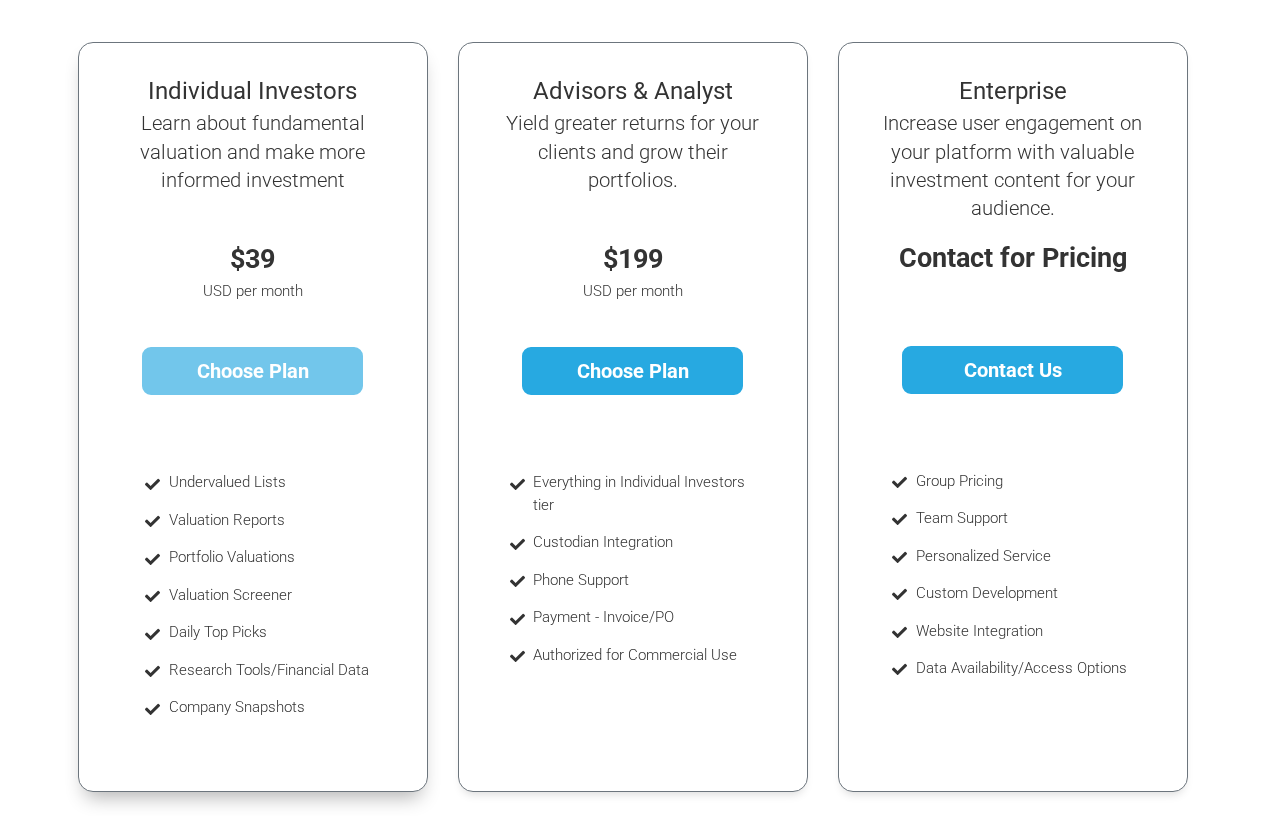 click on "Choose Plan" at bounding box center (252, 371) 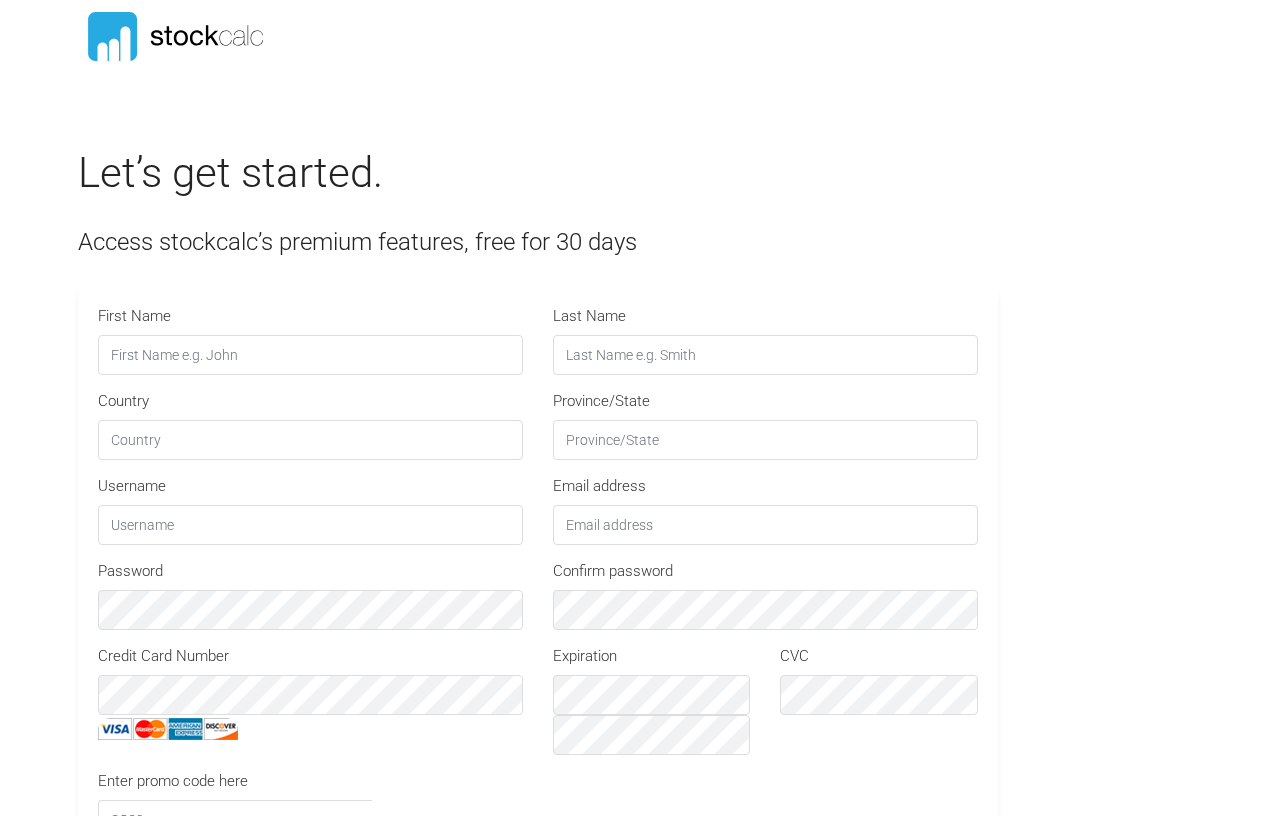 scroll, scrollTop: 0, scrollLeft: 0, axis: both 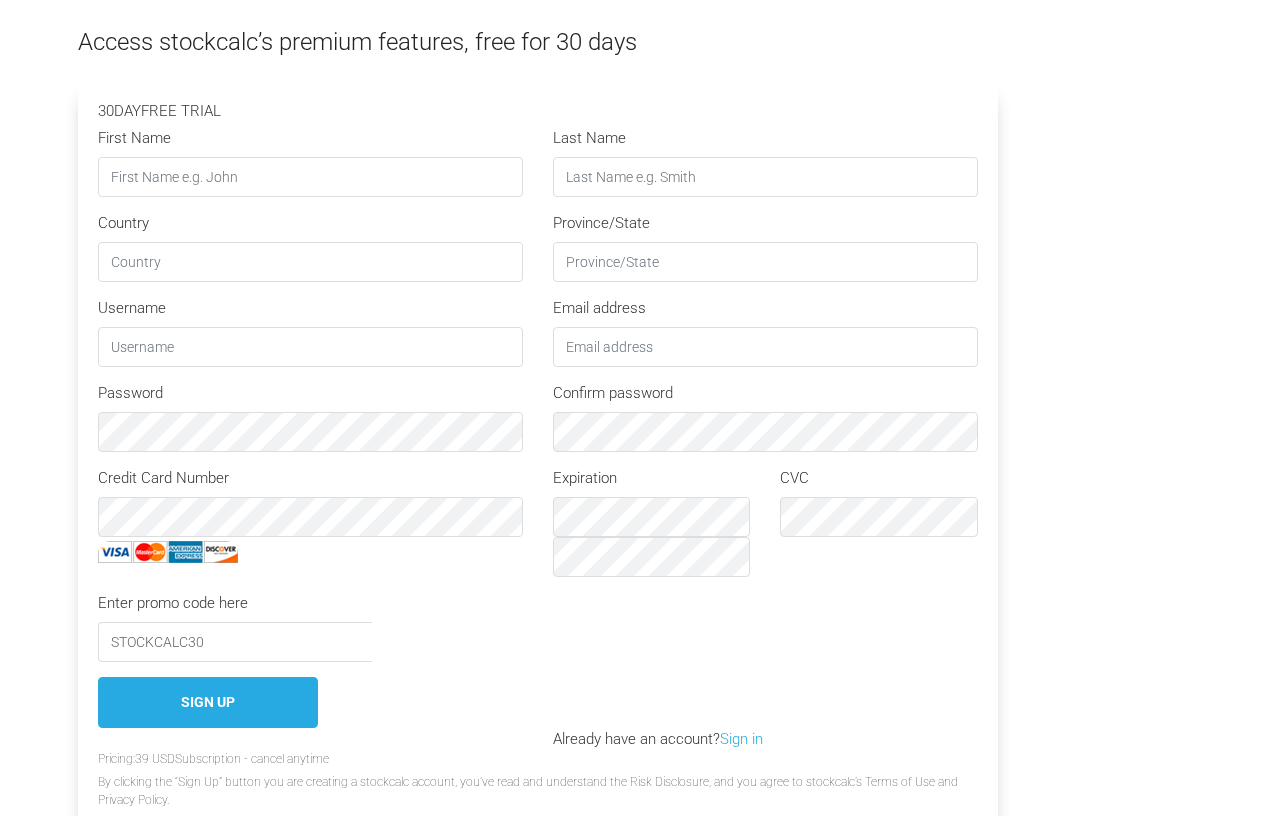 click on "First Name" at bounding box center [310, 177] 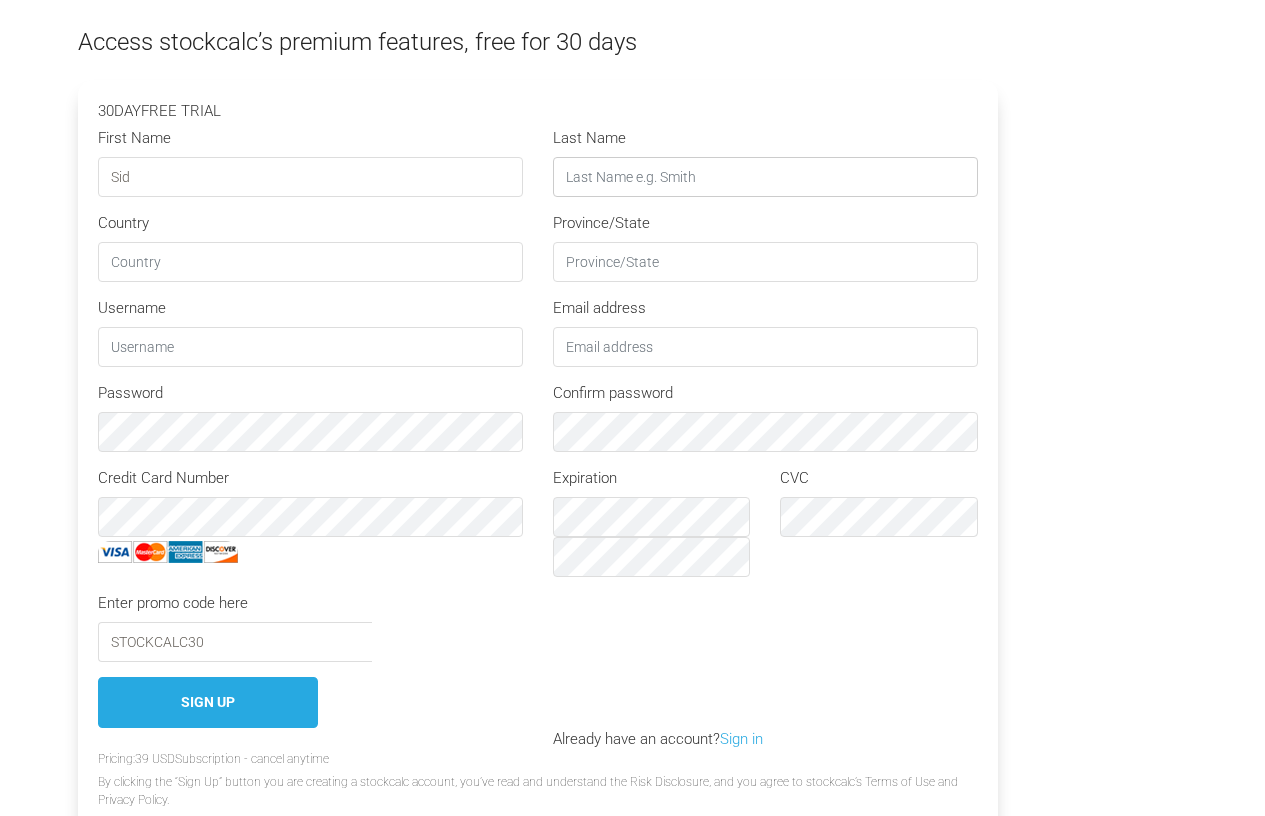 type on "Sid" 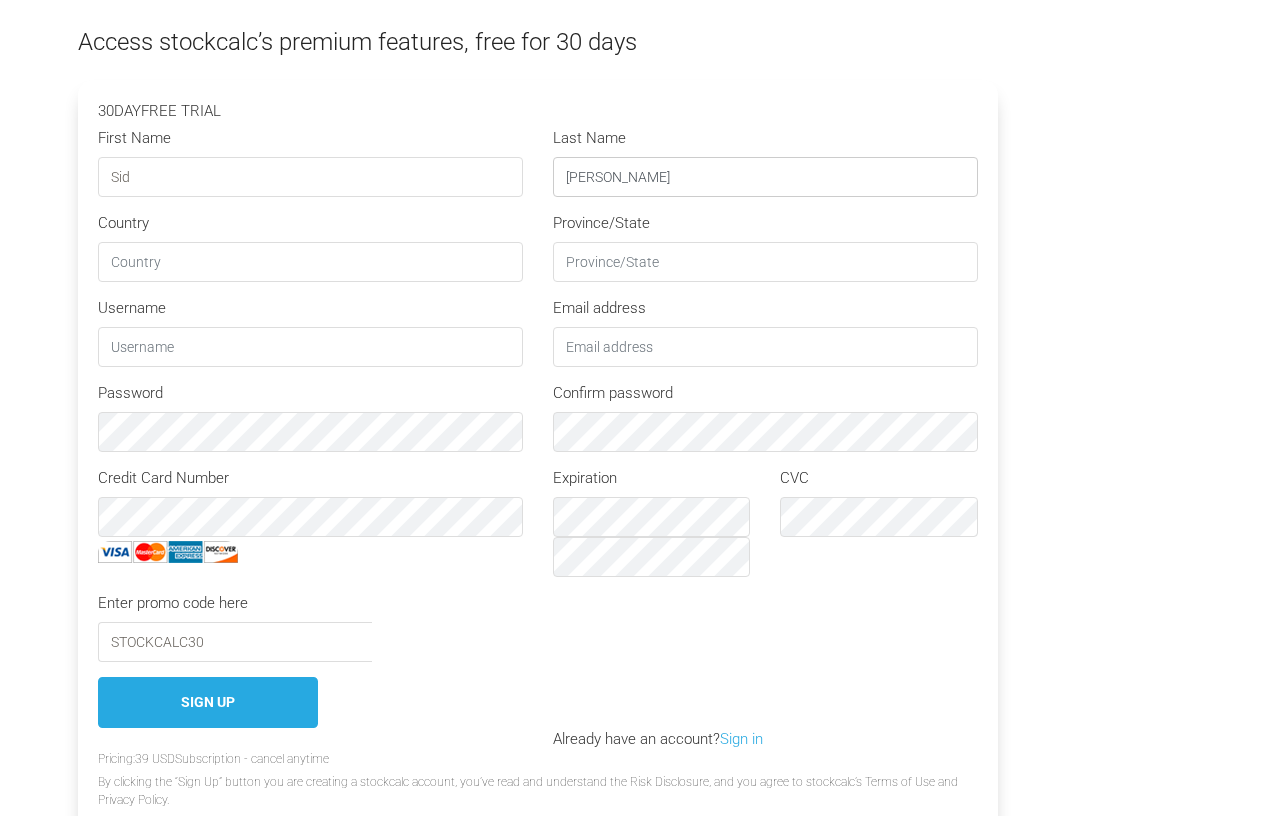 type on "Hart" 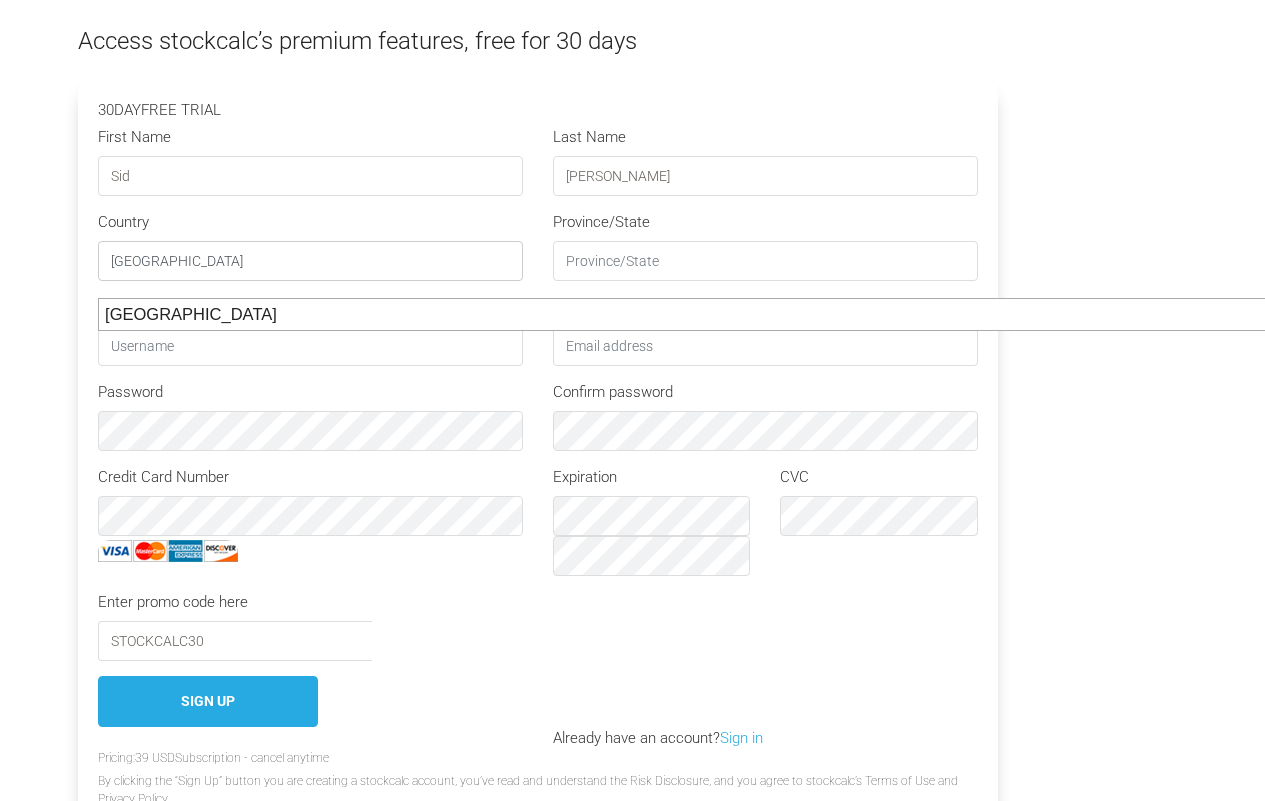type on "Canada" 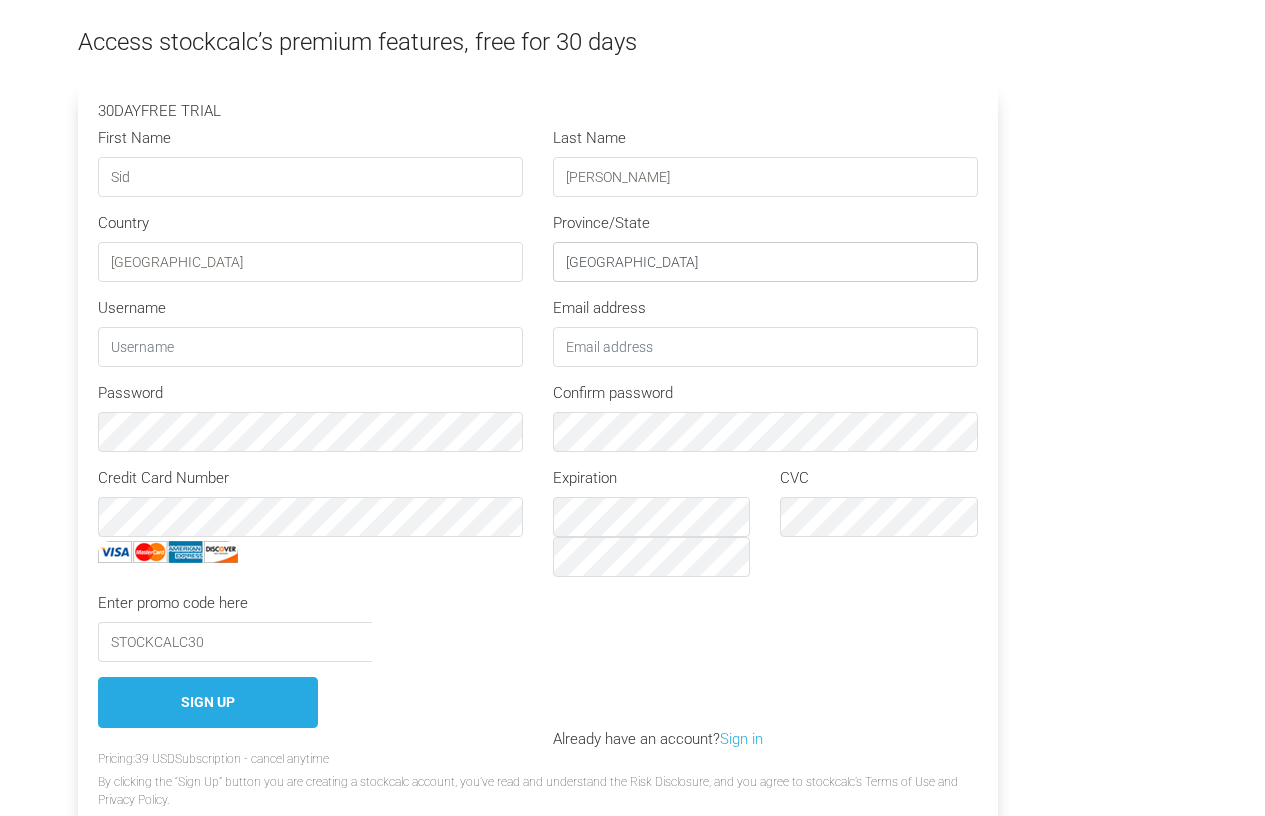 type on "ontario" 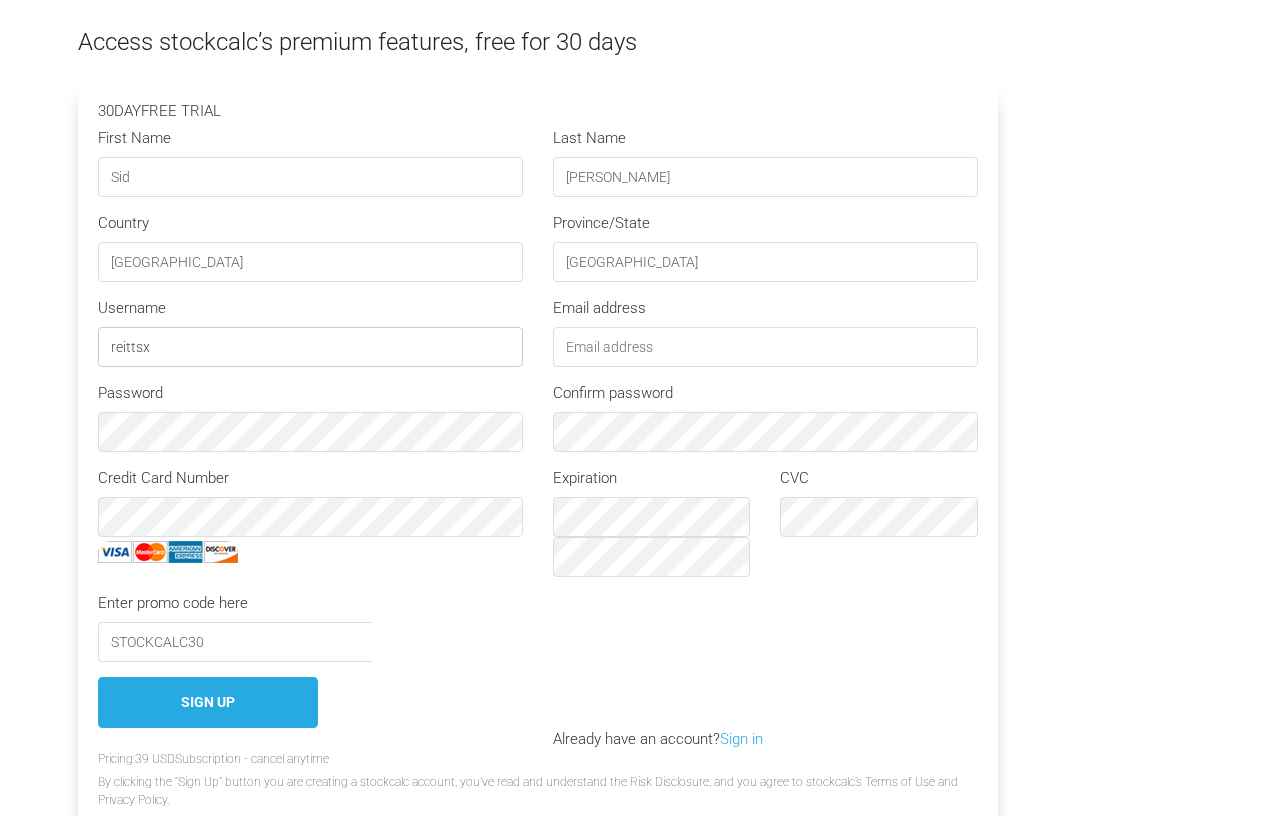 type on "reittsx" 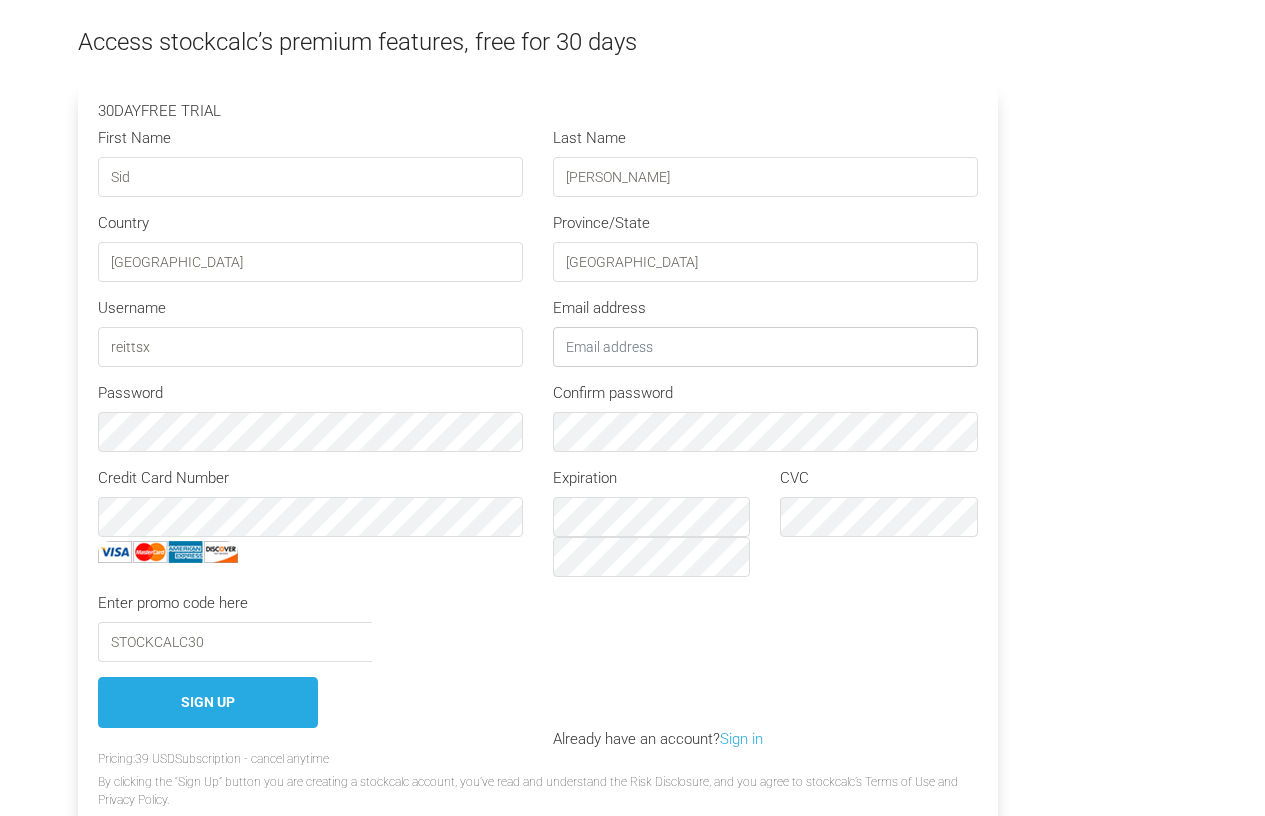 click on "Email address" at bounding box center [765, 347] 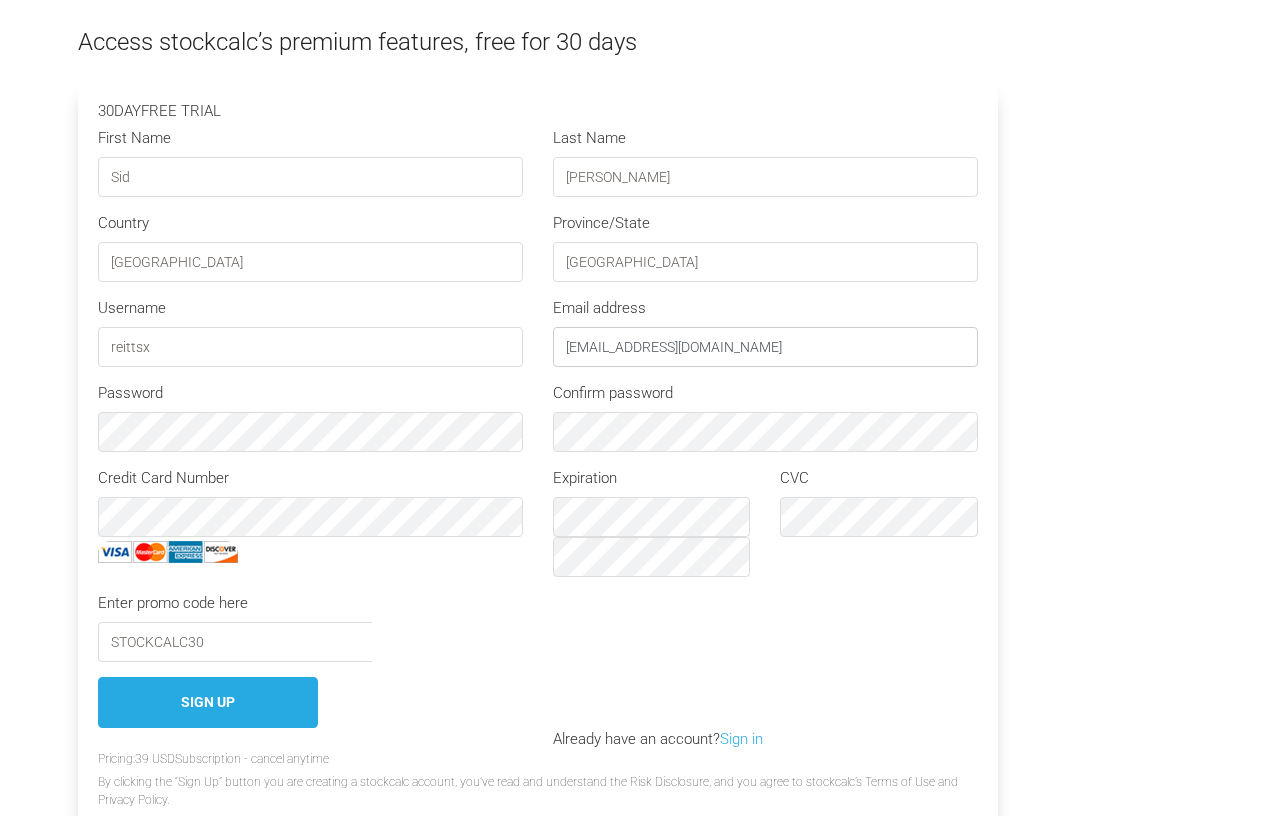 type on "sdregina@yahoo.ca" 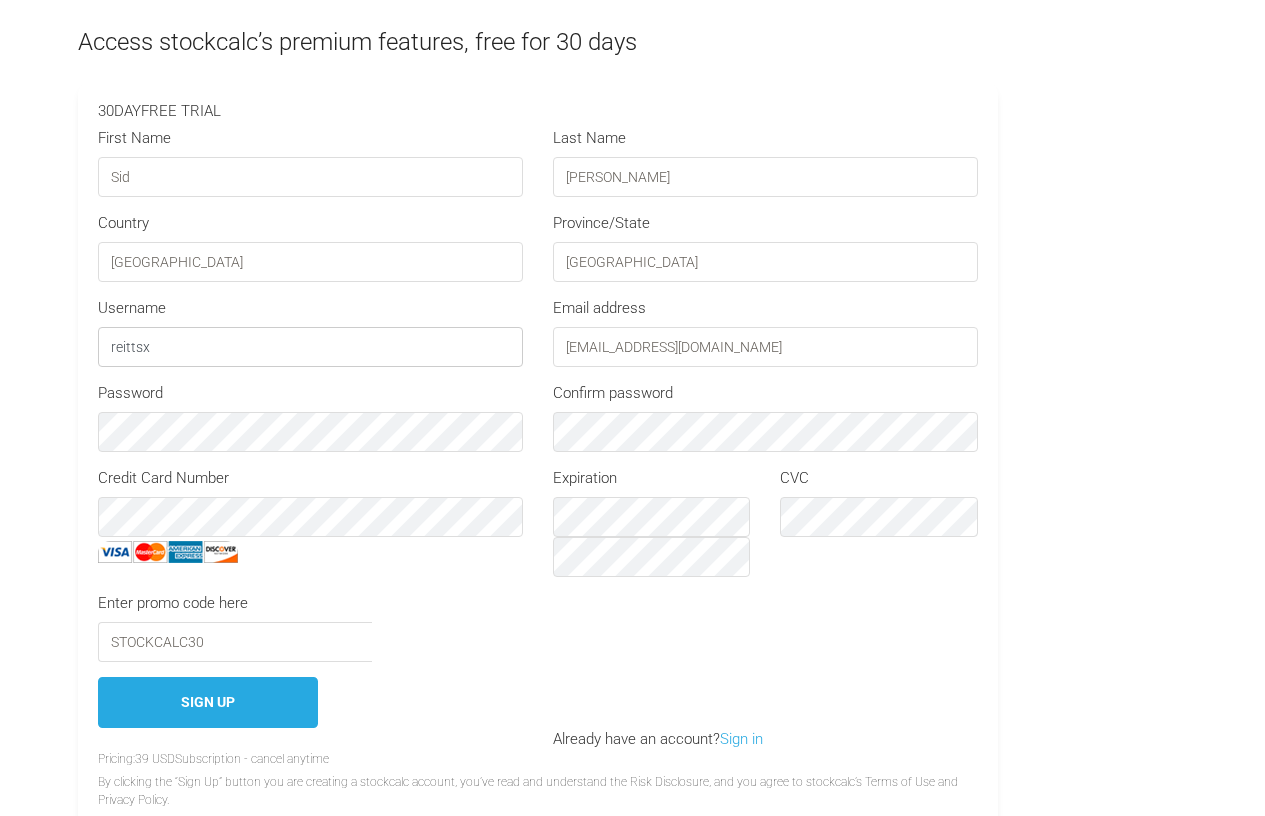 drag, startPoint x: 210, startPoint y: 344, endPoint x: -152, endPoint y: 368, distance: 362.7947 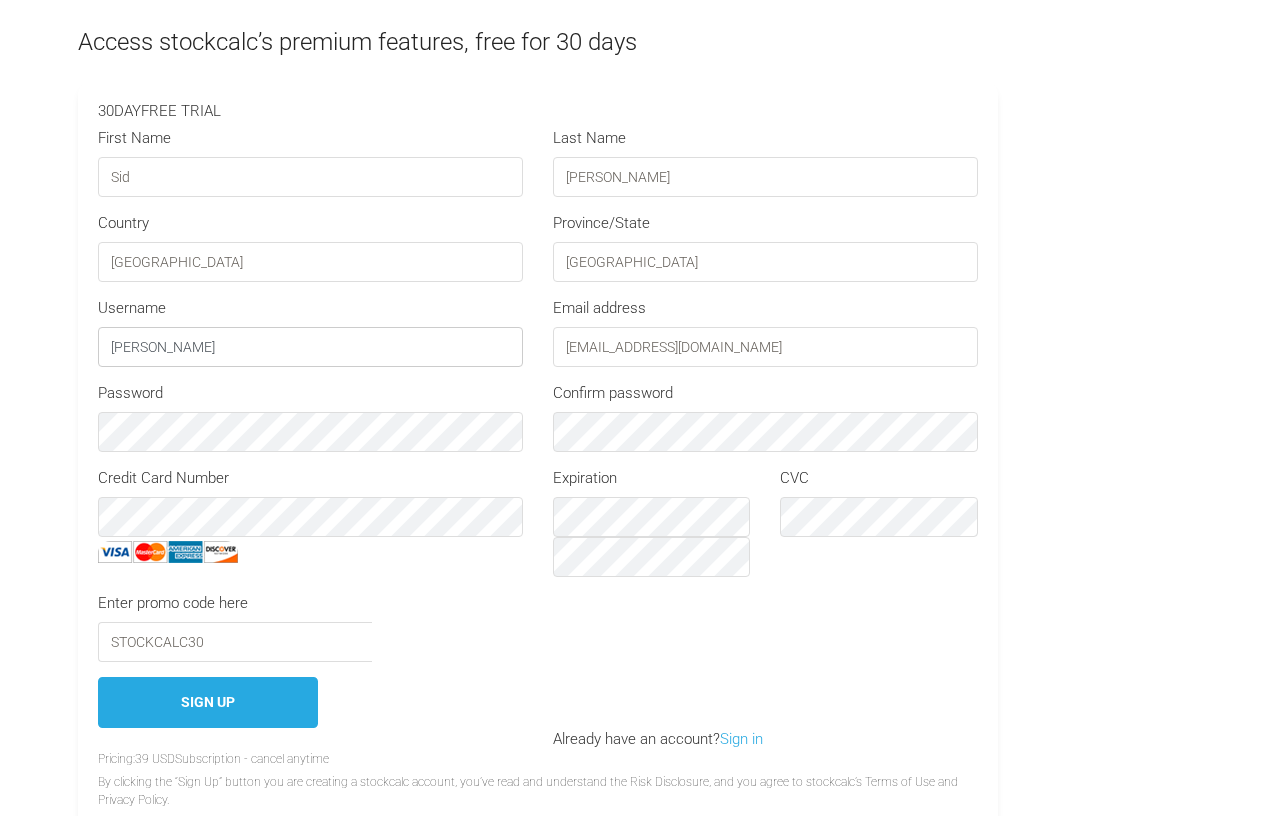 type on "[PERSON_NAME]" 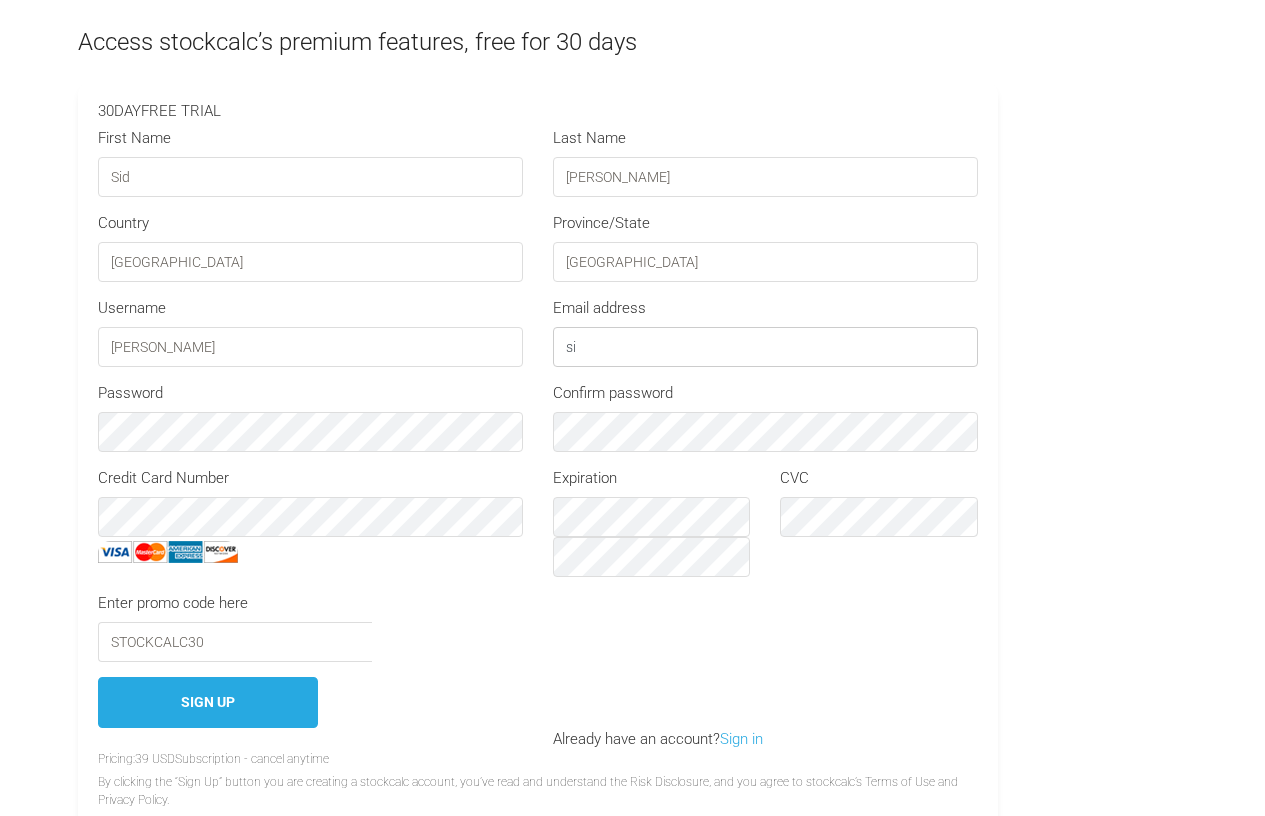 type on "s" 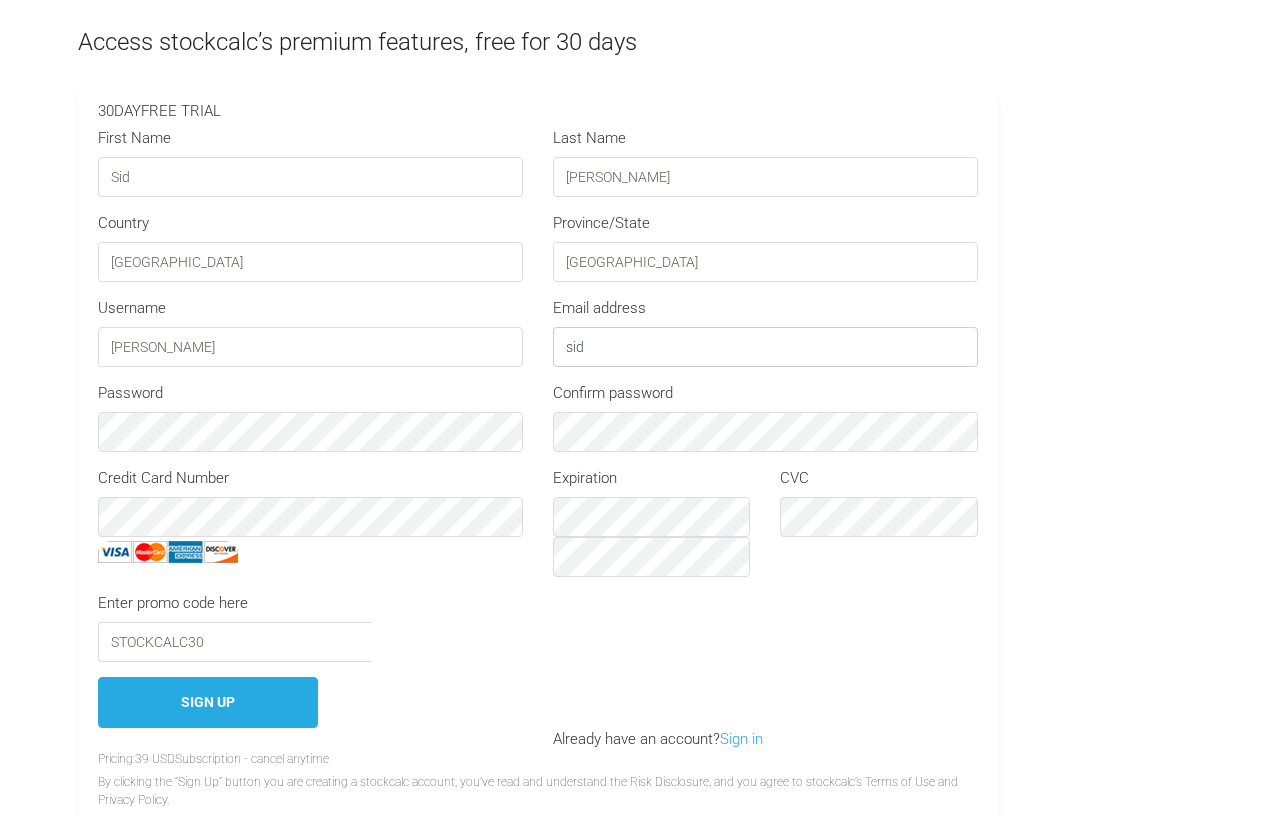 type on "sdregina@yahoo.ca" 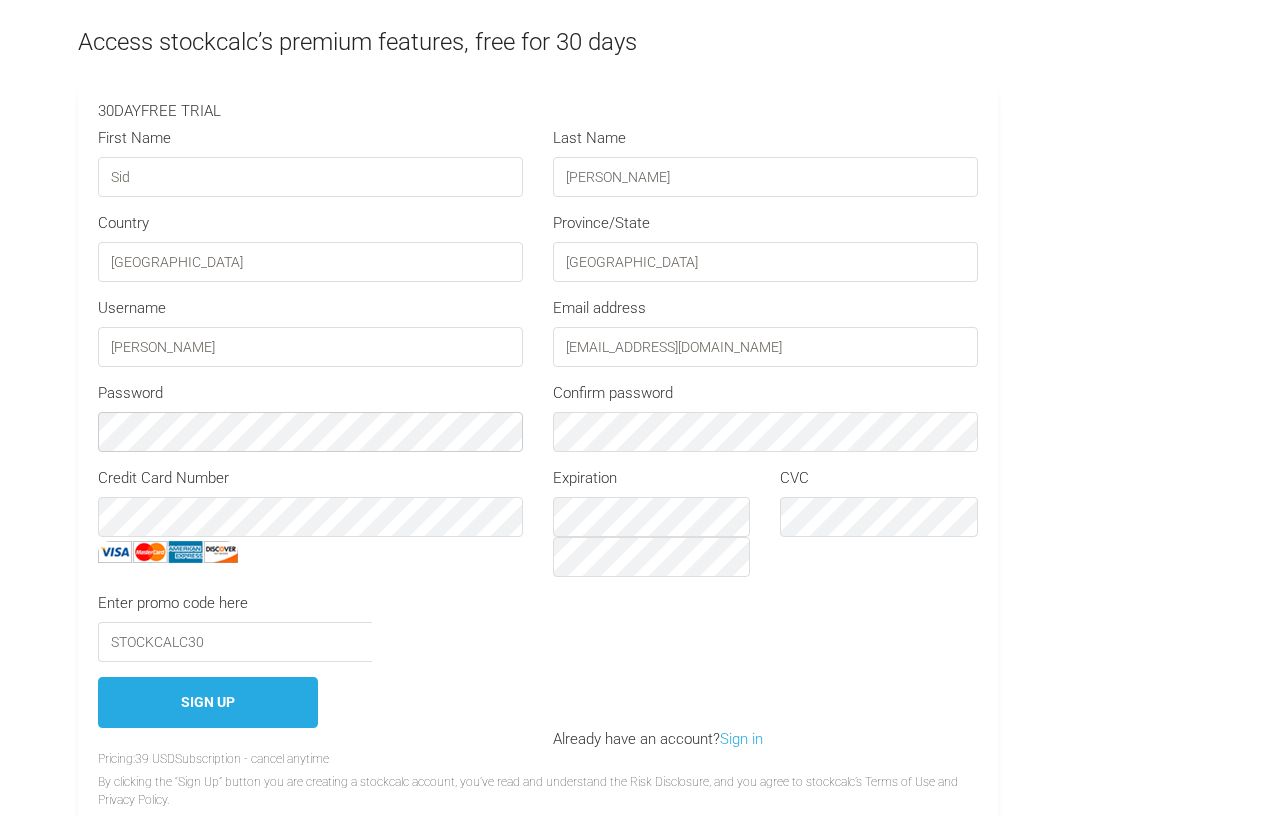 click on "Let’s get started.
Access stockcalc’s premium features, free for 30 days
30  DAY  FREE TRIAL
First Name
Sid
Last Name
Hart
Country
Canada
Province/State ontario Username sidhart CVC" at bounding box center [632, 391] 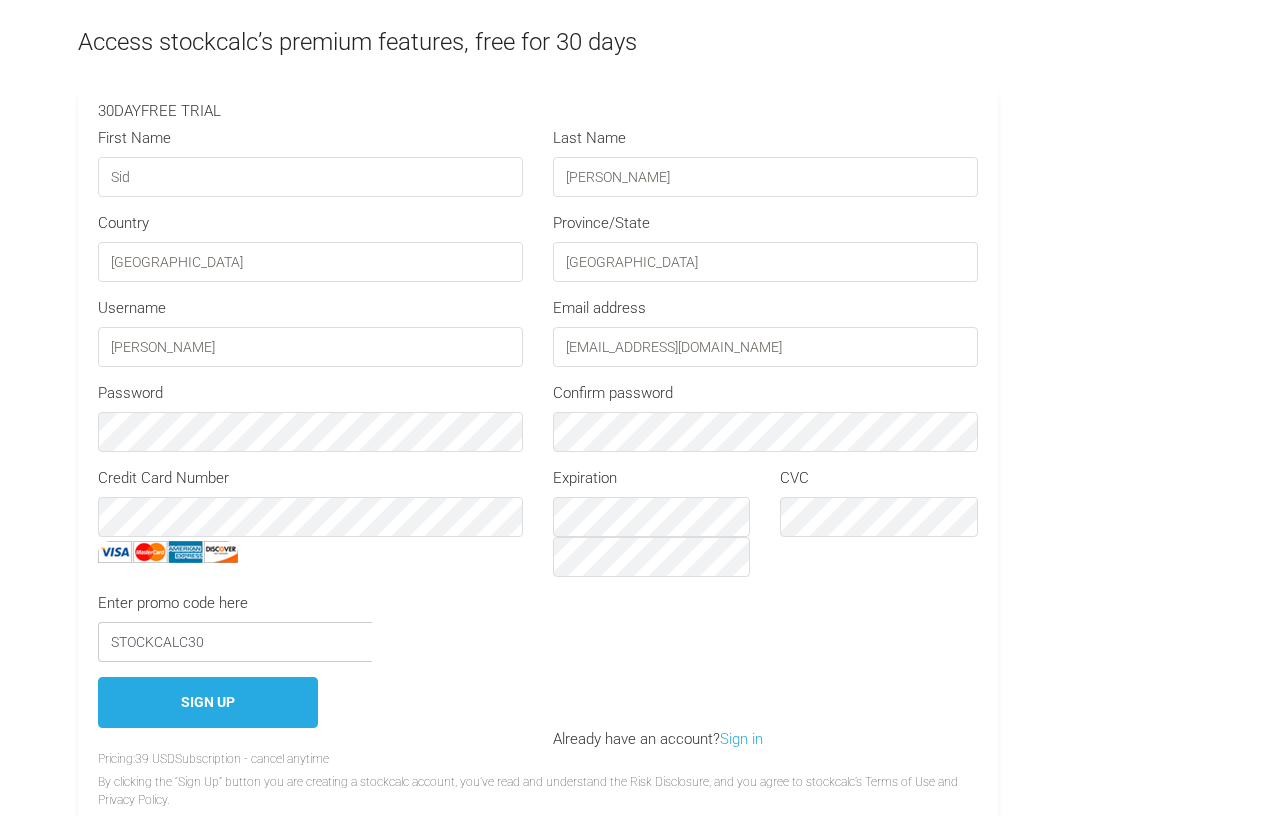 drag, startPoint x: 261, startPoint y: 638, endPoint x: -25, endPoint y: 630, distance: 286.11188 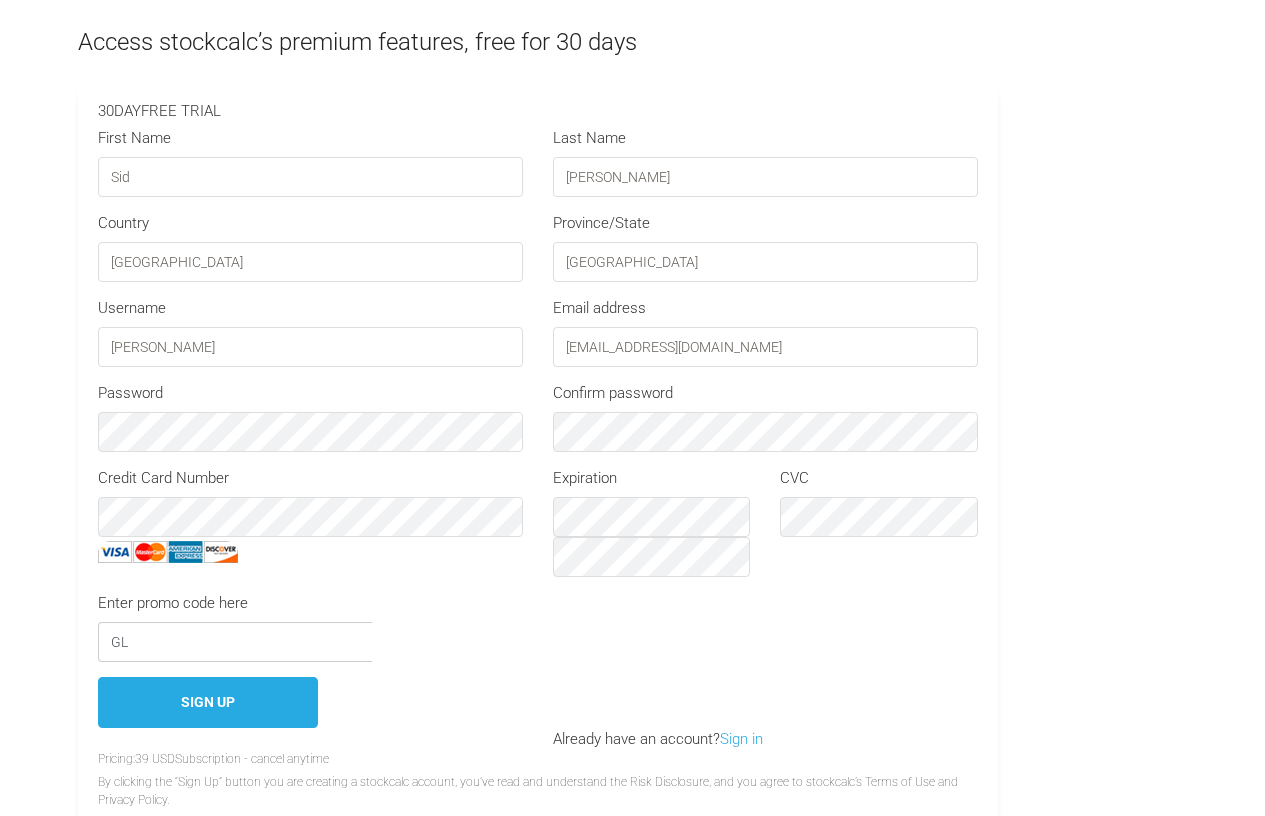 type on "G" 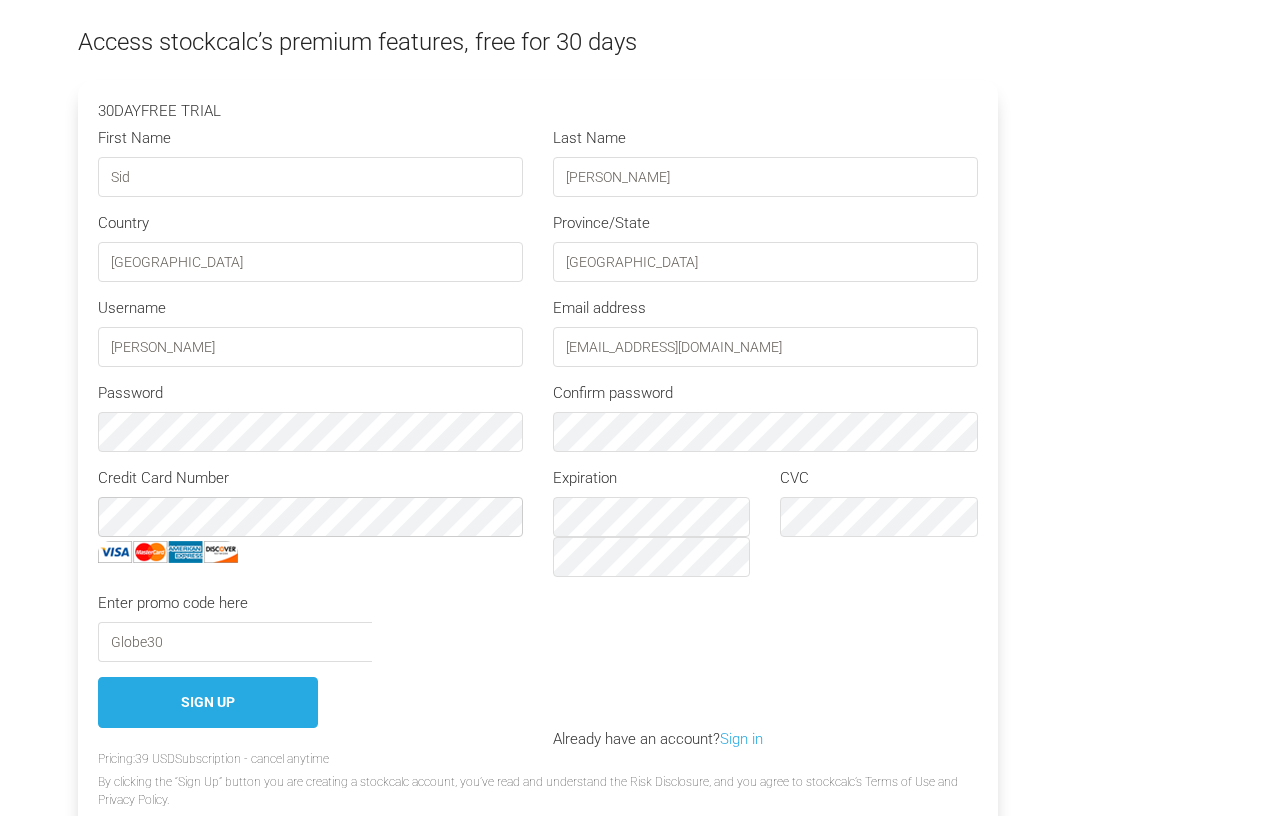 type on "GLOBE30" 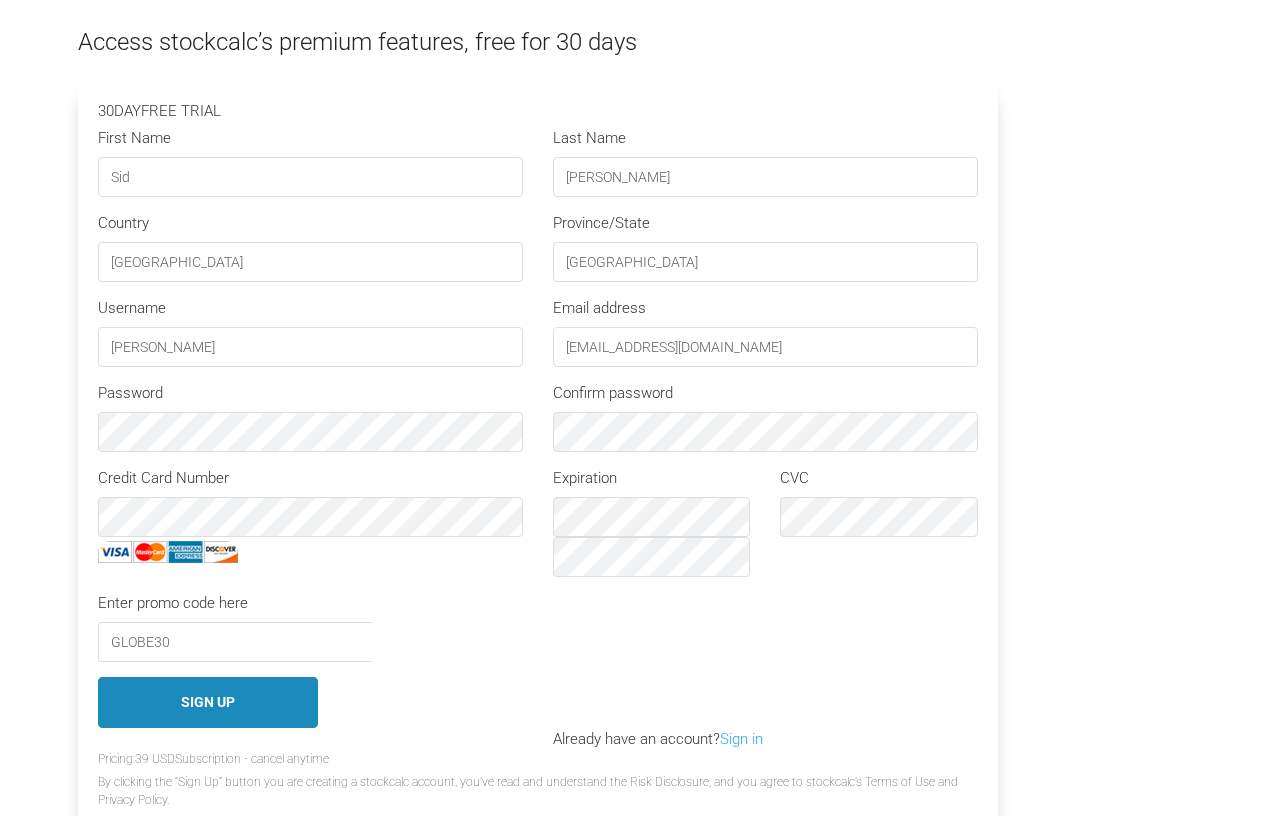 click on "Sign Up" at bounding box center (208, 702) 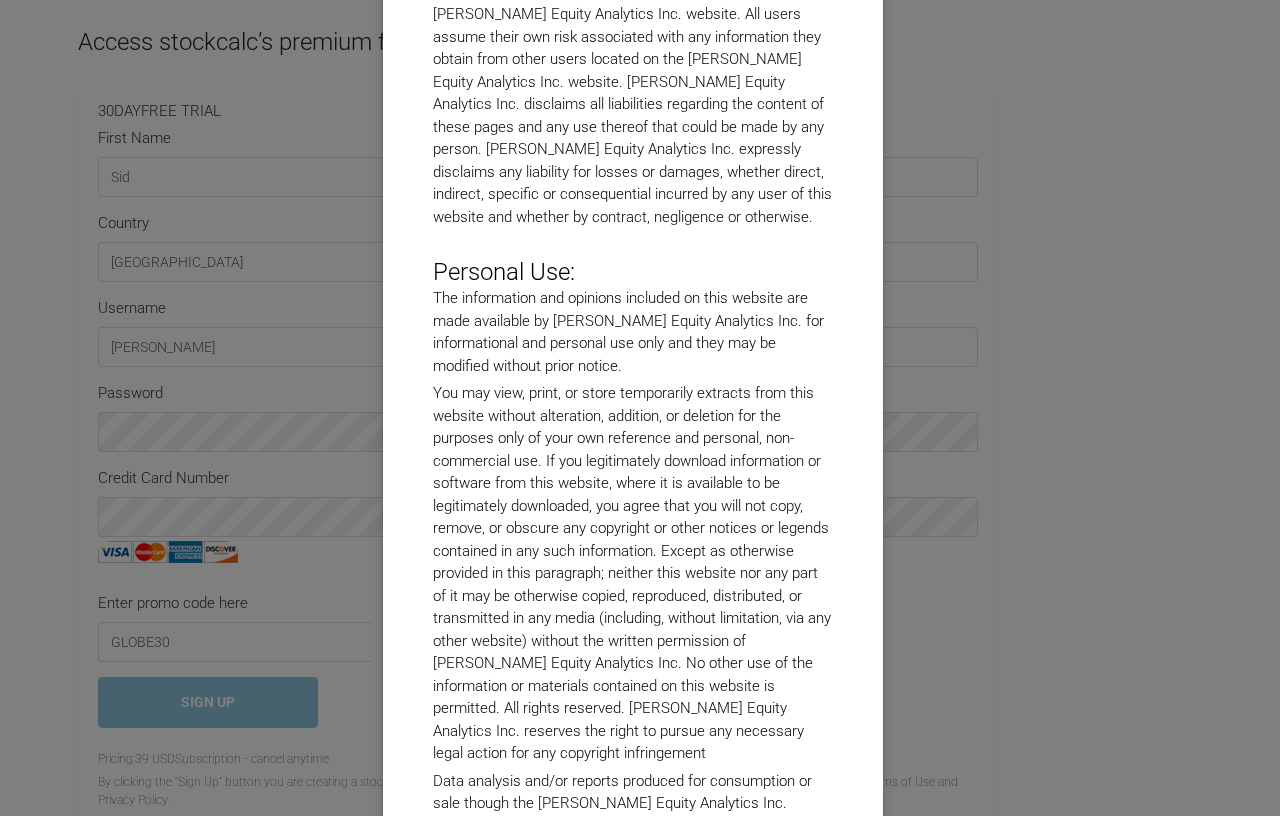 scroll, scrollTop: 3500, scrollLeft: 0, axis: vertical 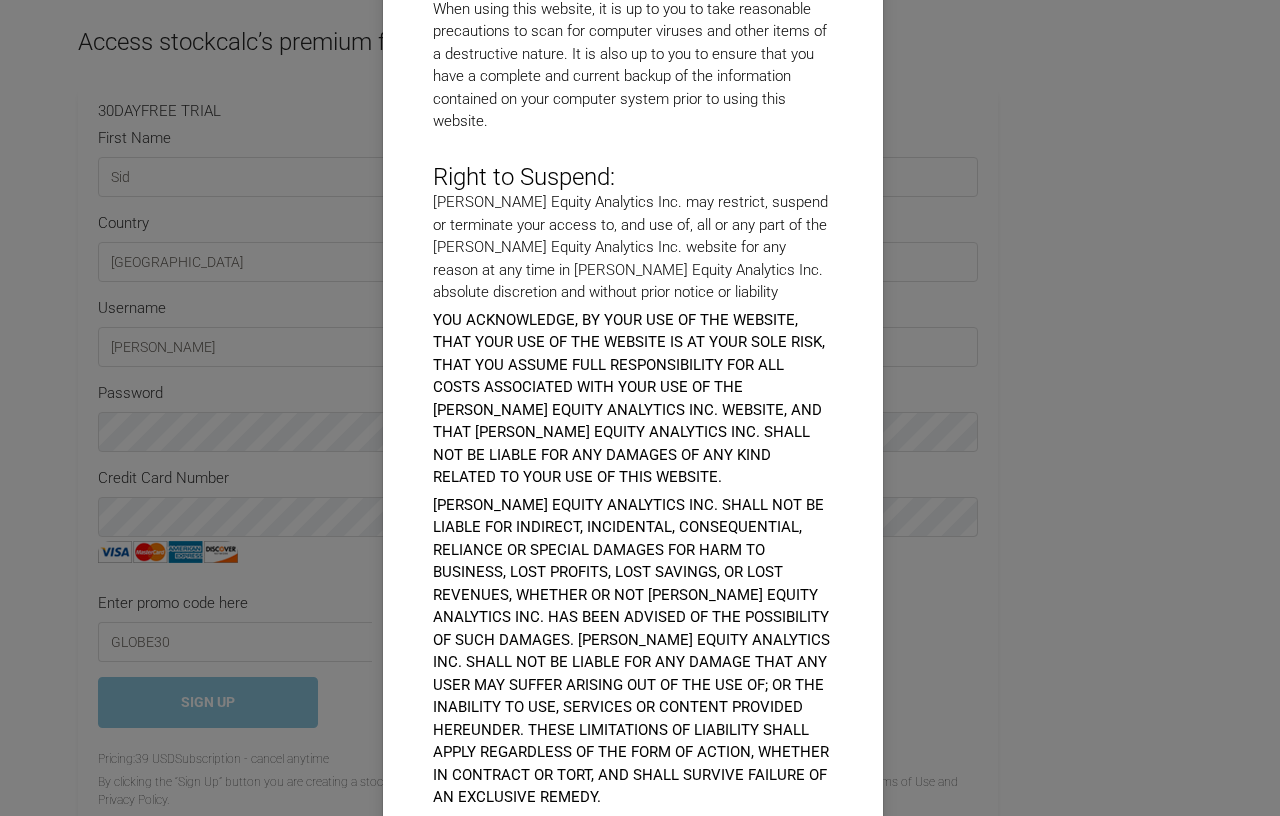 click on "I Agree." at bounding box center [701, 882] 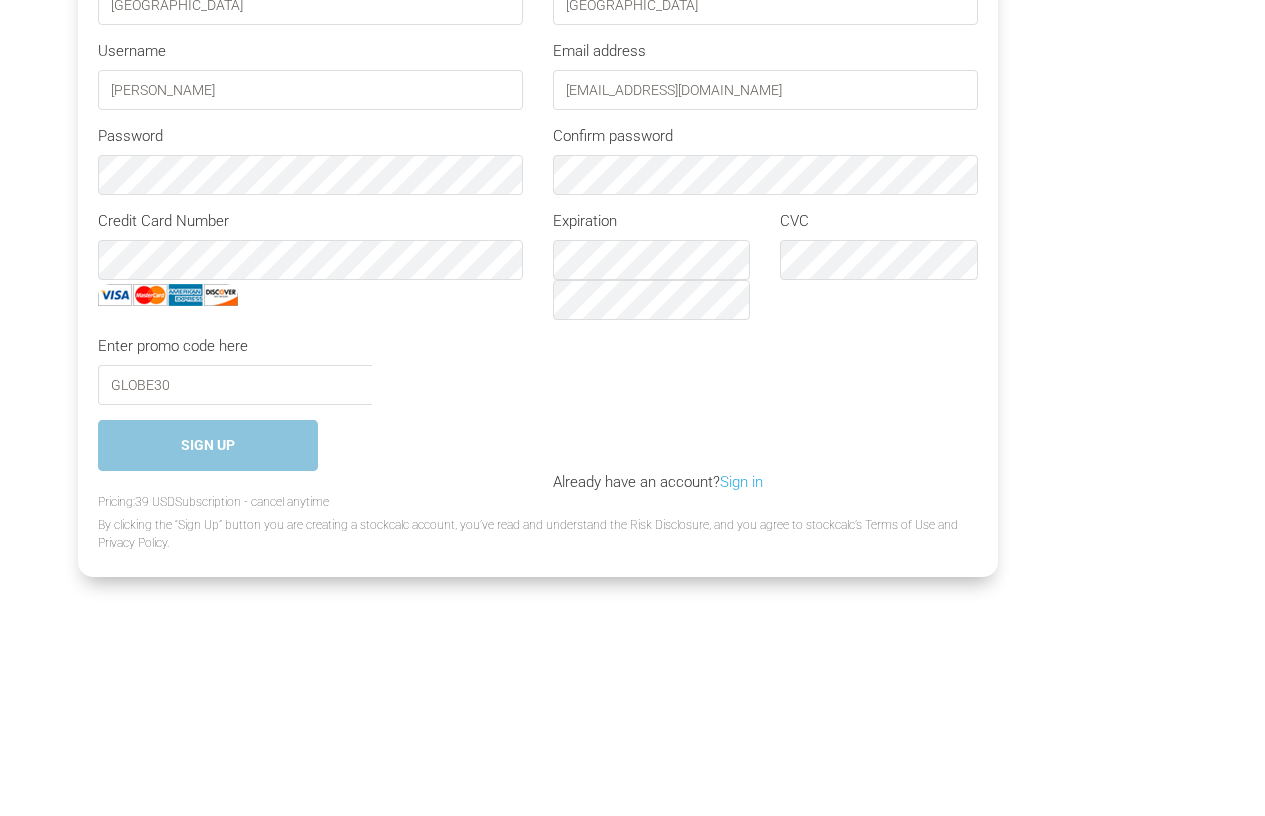scroll, scrollTop: 200, scrollLeft: 0, axis: vertical 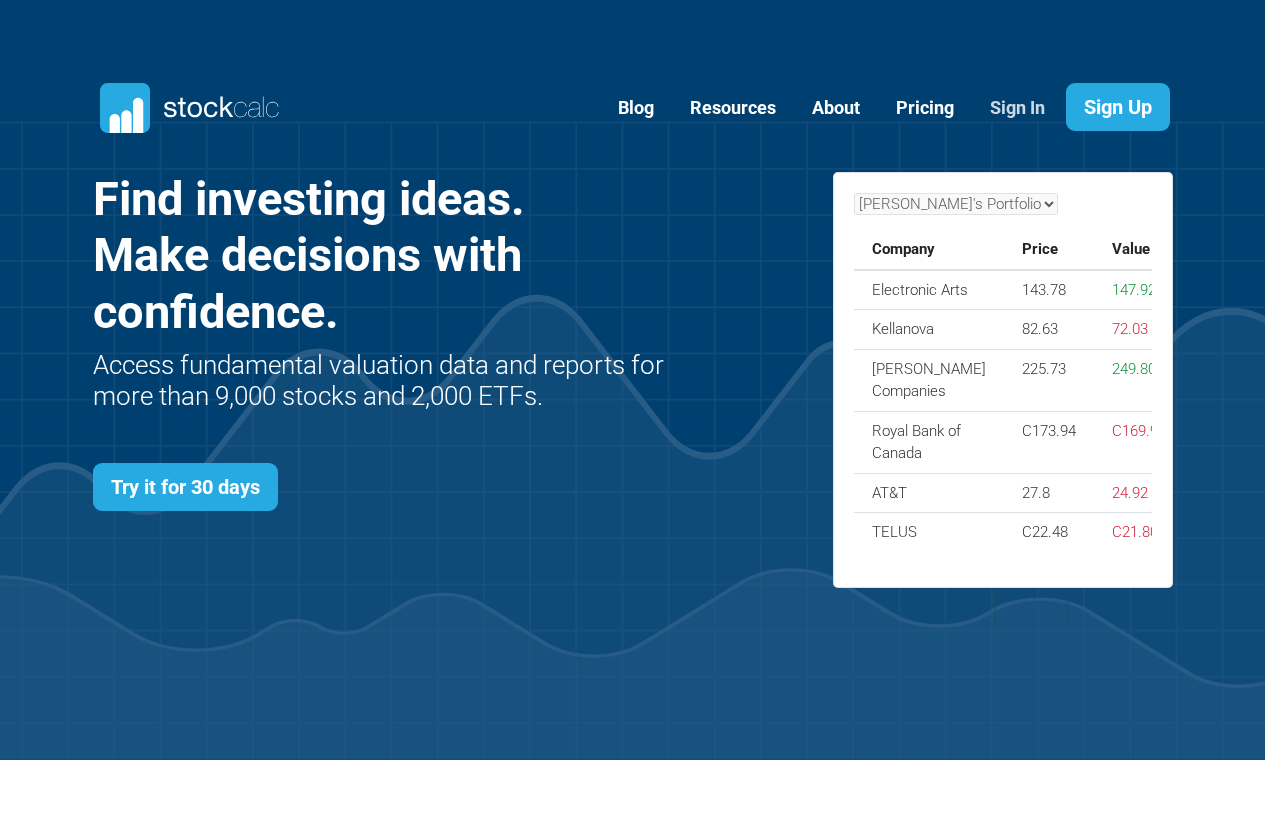 click on "Sign In" at bounding box center [1017, 108] 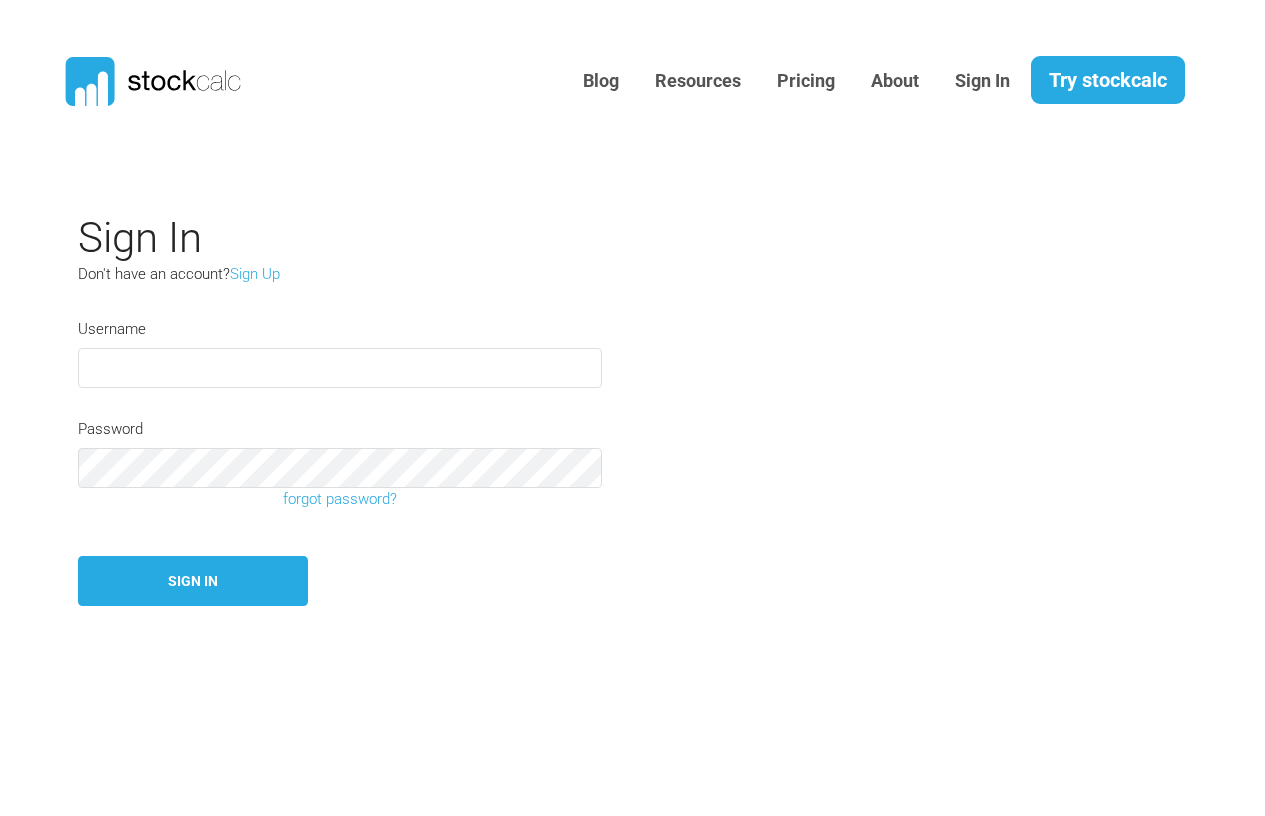 scroll, scrollTop: 0, scrollLeft: 0, axis: both 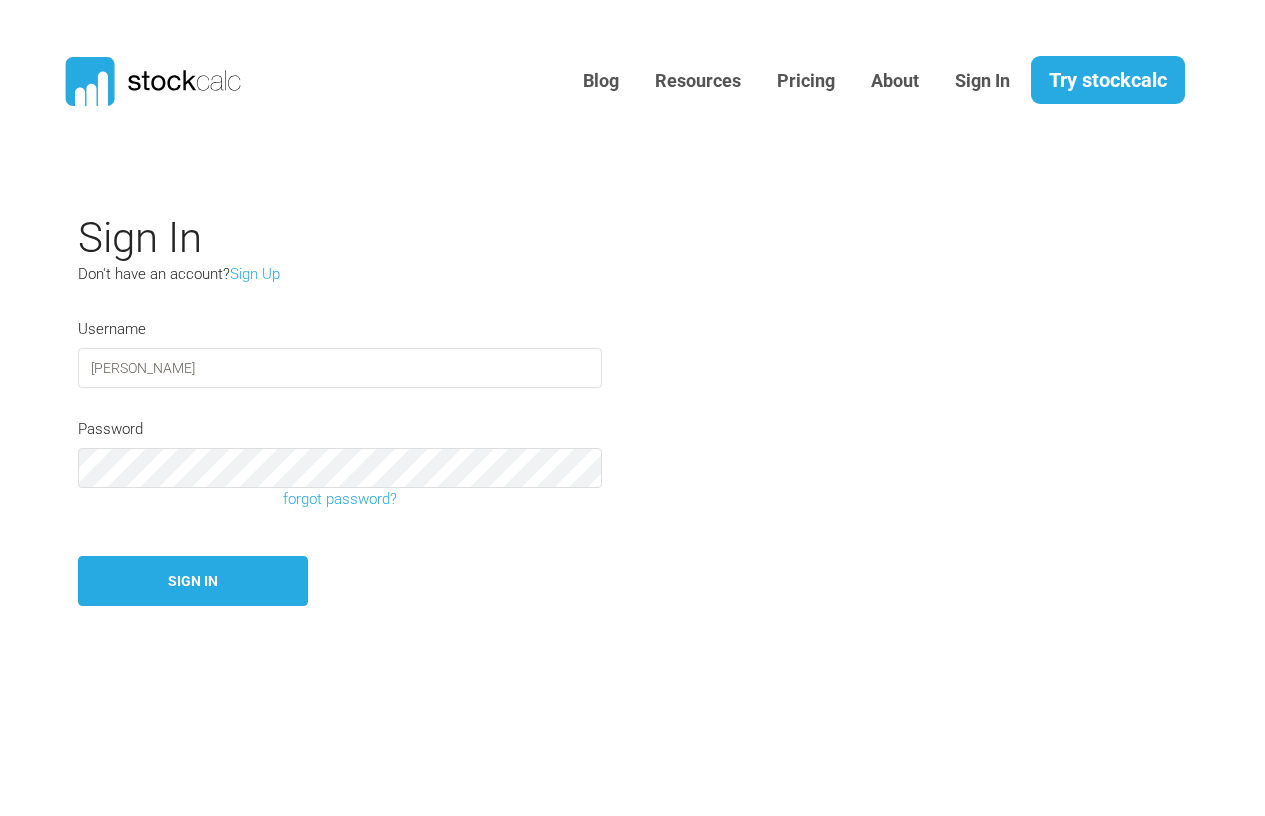type on "[PERSON_NAME]" 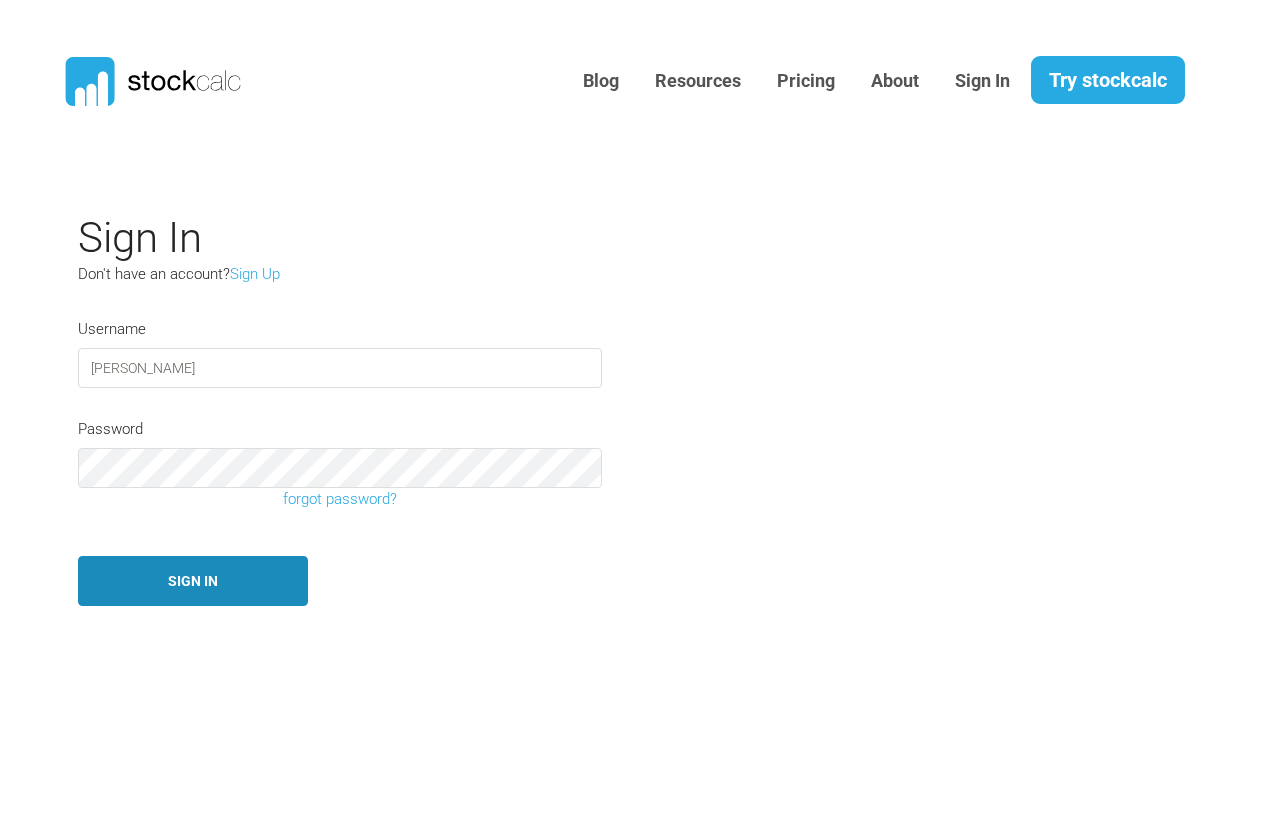 click on "Sign In" at bounding box center (193, 581) 